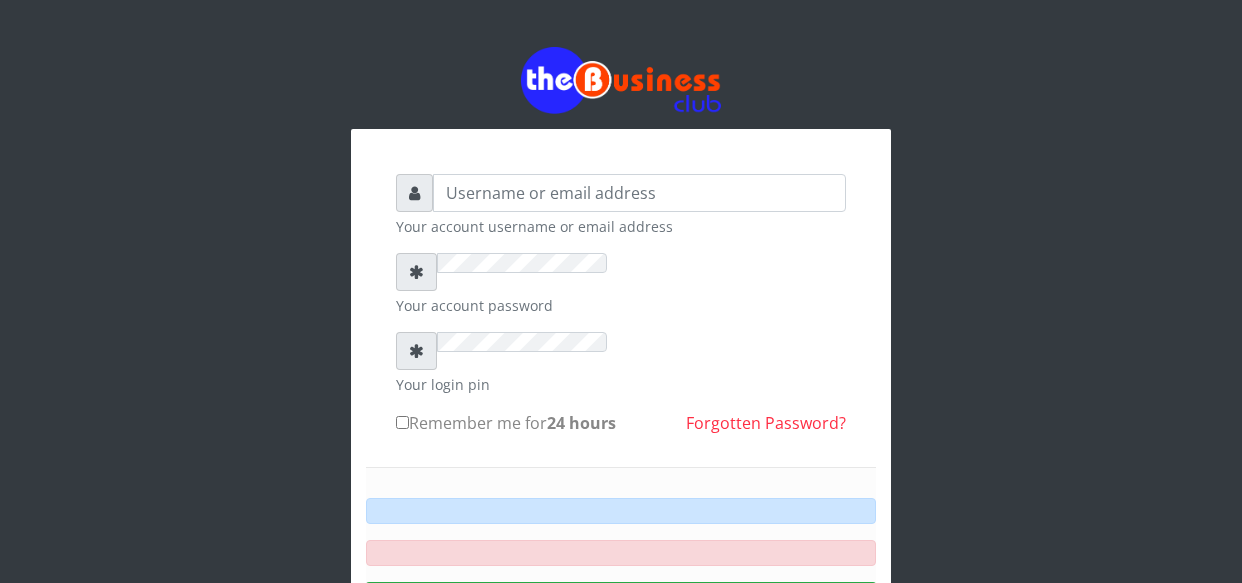 scroll, scrollTop: 0, scrollLeft: 0, axis: both 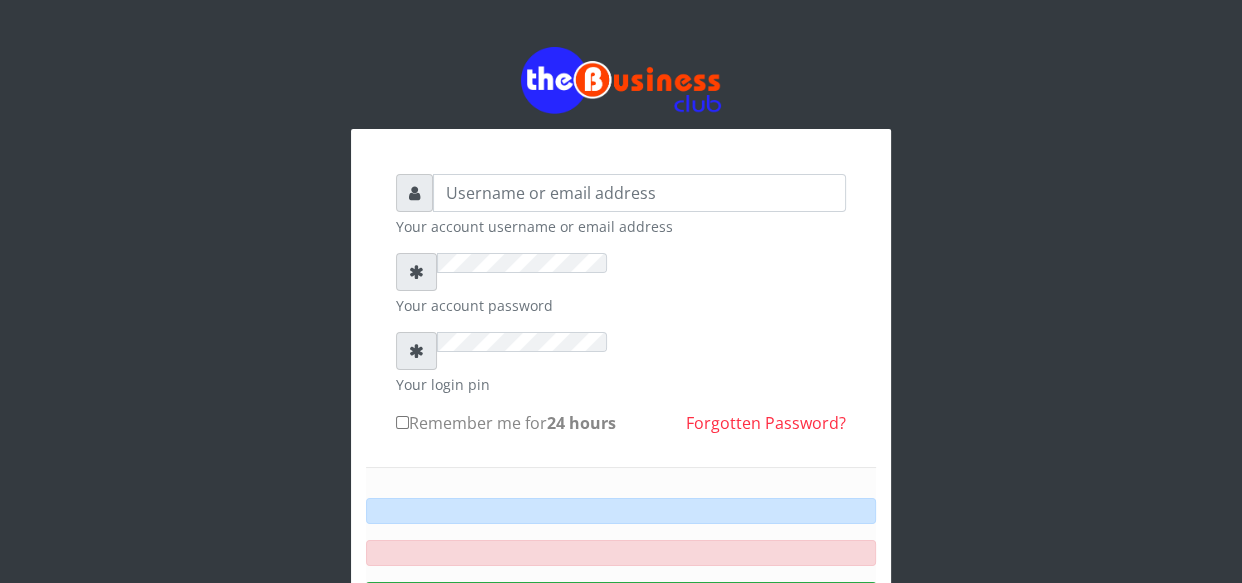 click on "Your account username or email address
Your account password
Your login pin
Remember me for  24 hours
Forgotten Password?" at bounding box center (621, 443) 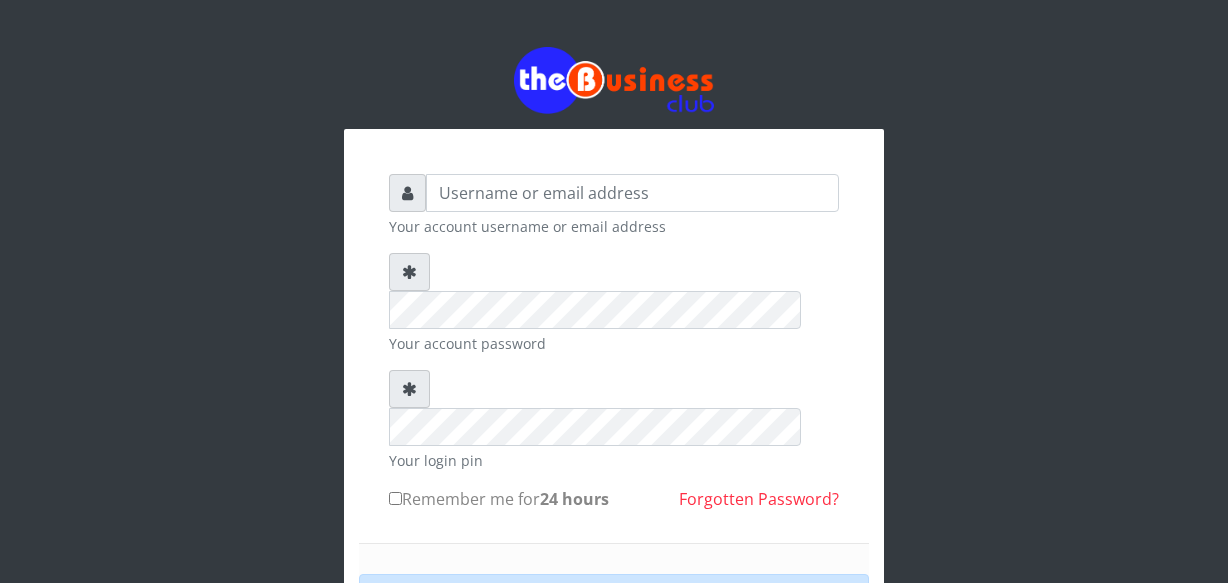scroll, scrollTop: 0, scrollLeft: 0, axis: both 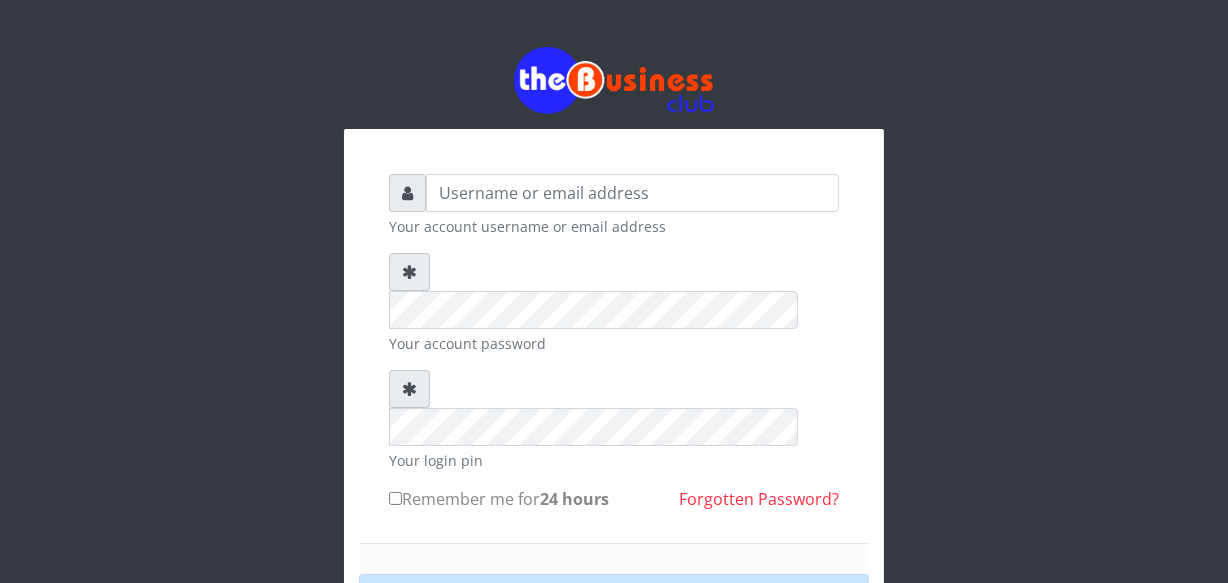 click on "Your account username or email address
Your account password
Your login pin
Remember me for  24 hours
Sign in" at bounding box center (614, 435) 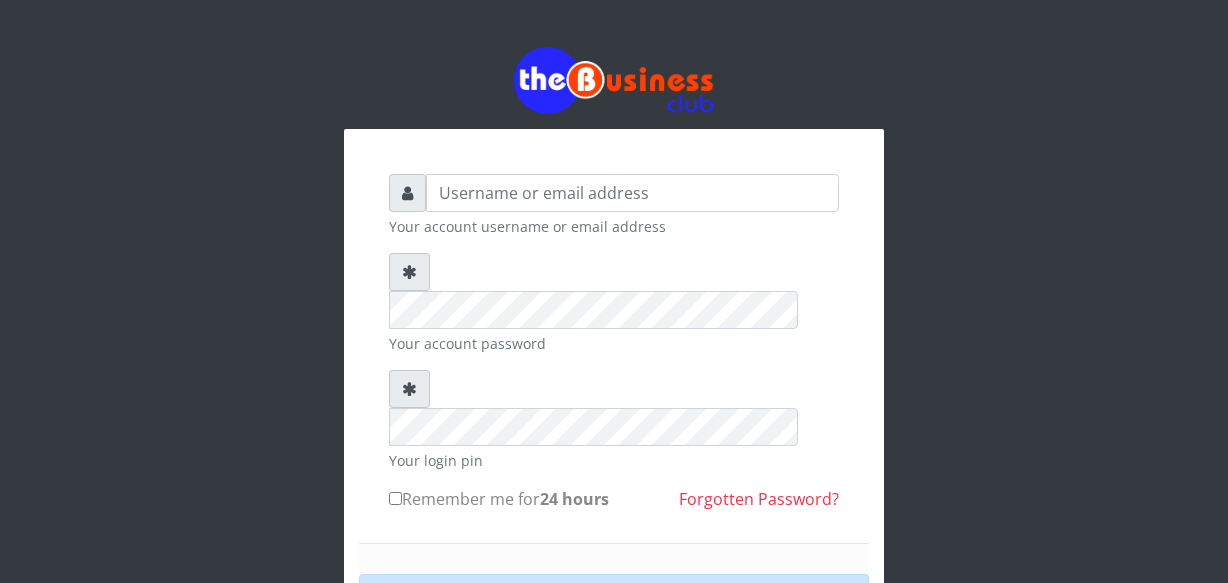 scroll, scrollTop: 0, scrollLeft: 0, axis: both 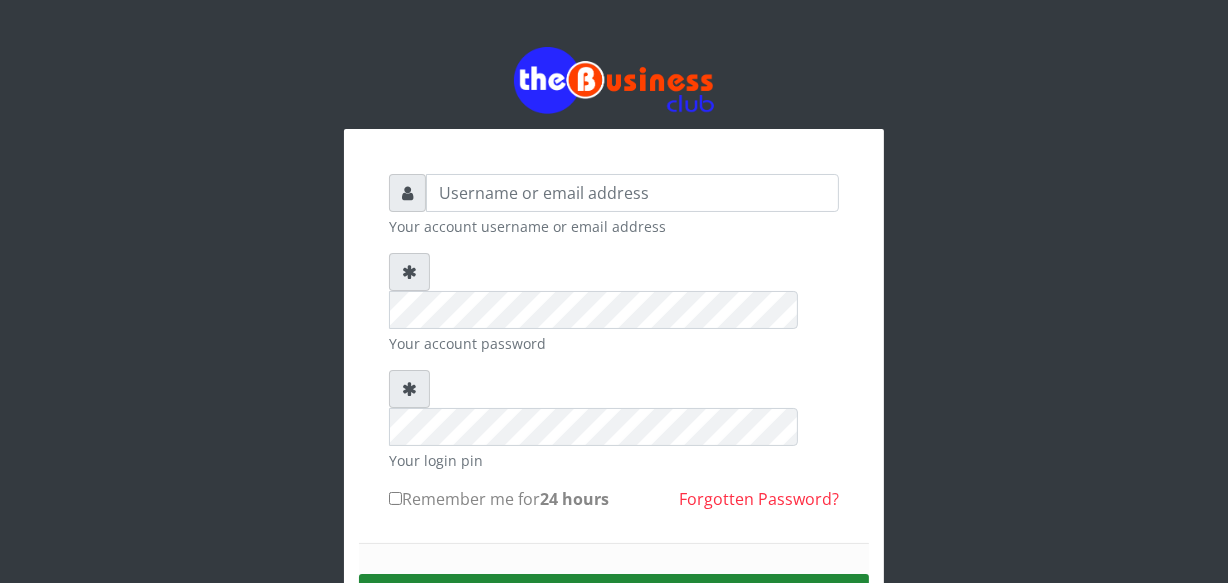 click on "Sign in" at bounding box center [614, 599] 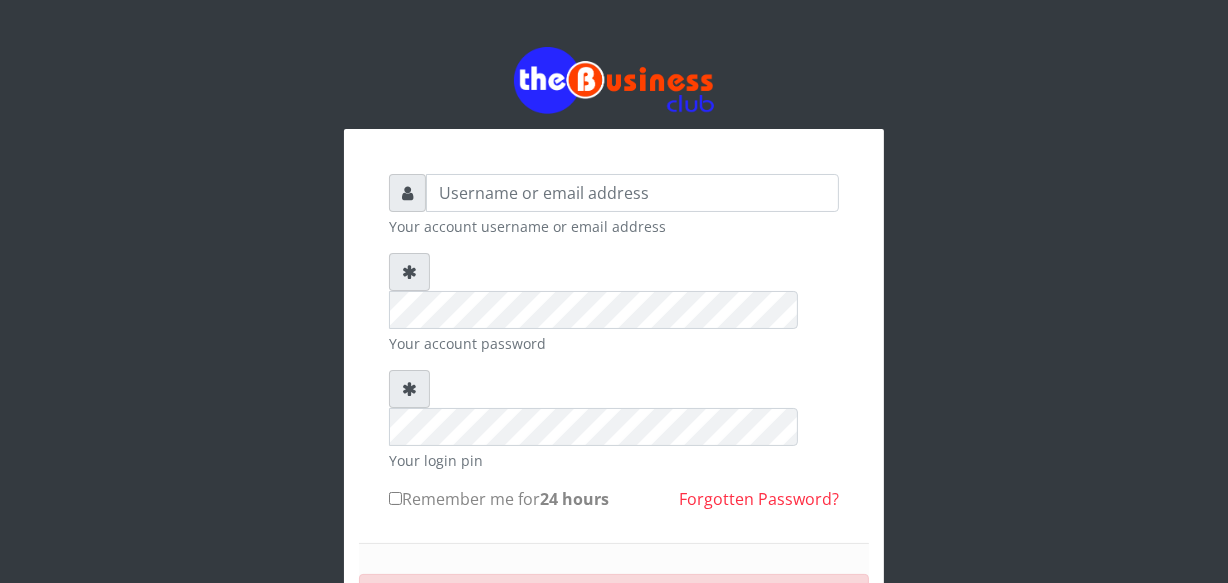 click on "Your account username or email address
Your account password
Your login pin
Remember me for  24 hours
Forgotten Password?" at bounding box center (614, 472) 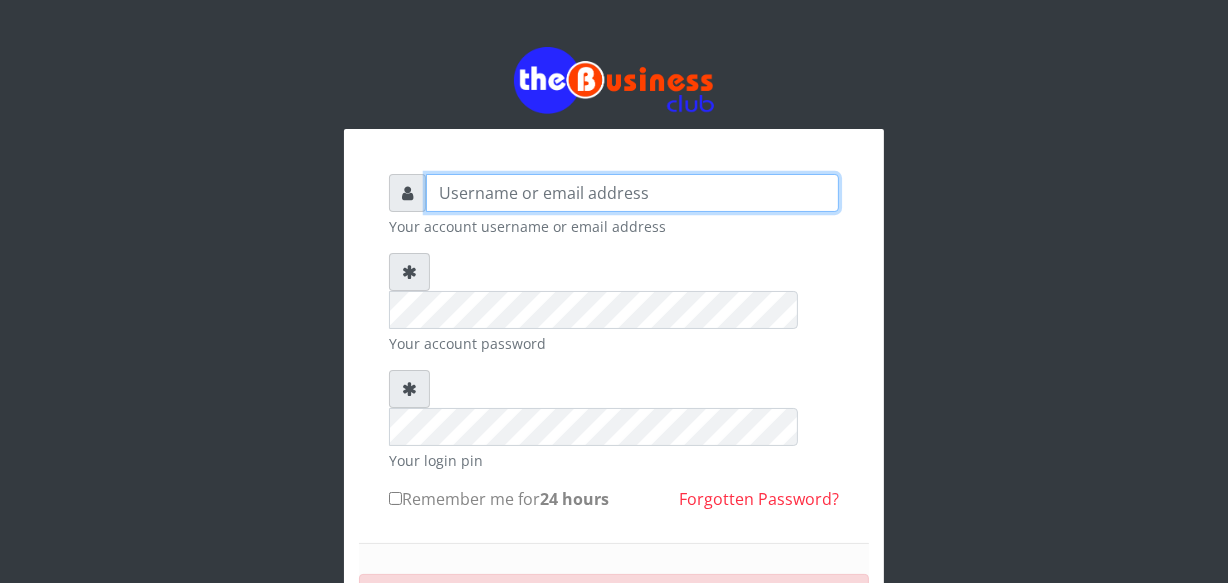 click at bounding box center (632, 193) 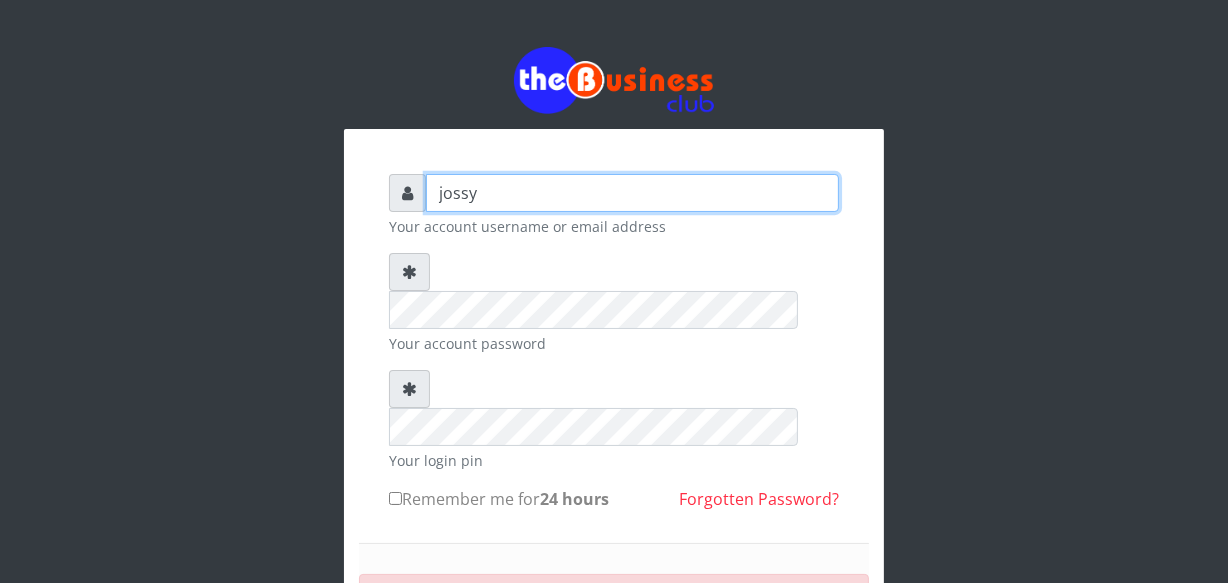 type on "jossy" 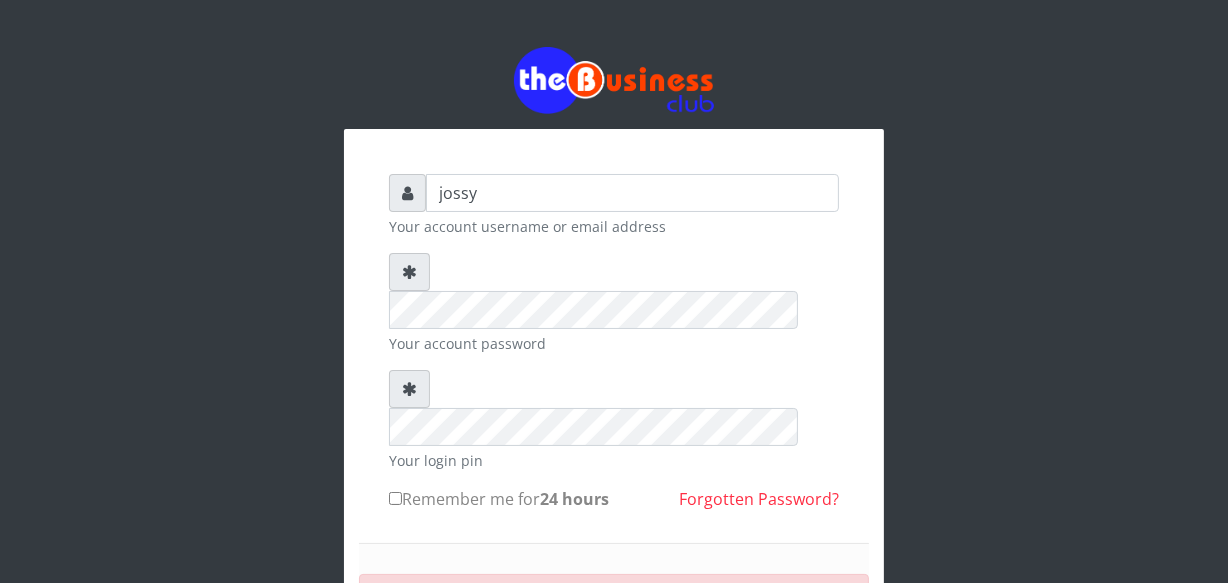 click on "Sign in" at bounding box center [614, 665] 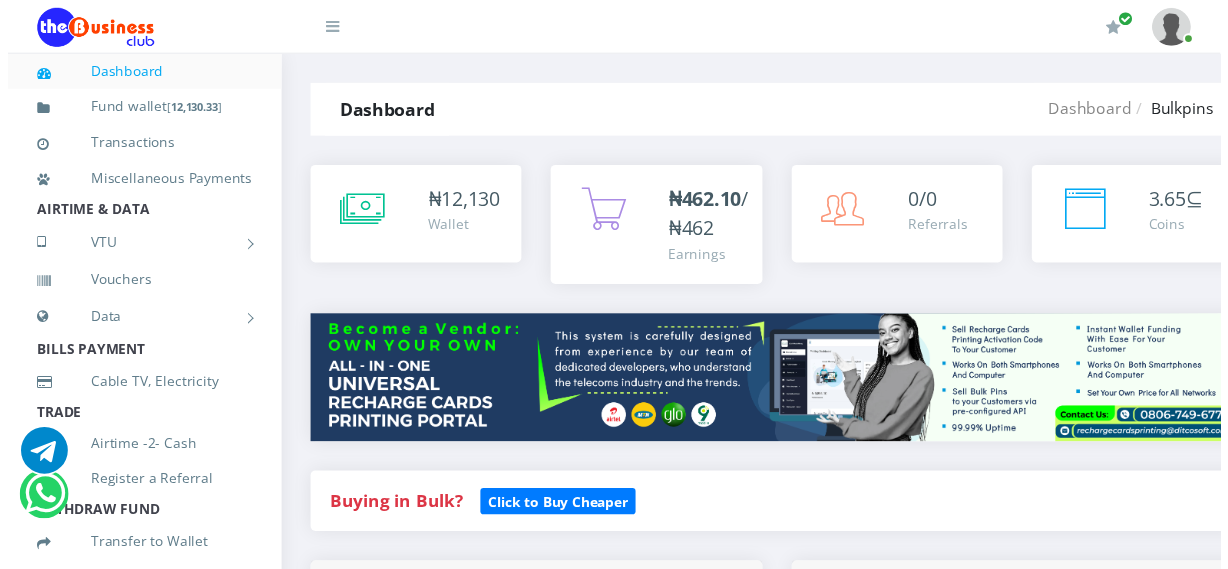 scroll, scrollTop: 0, scrollLeft: 0, axis: both 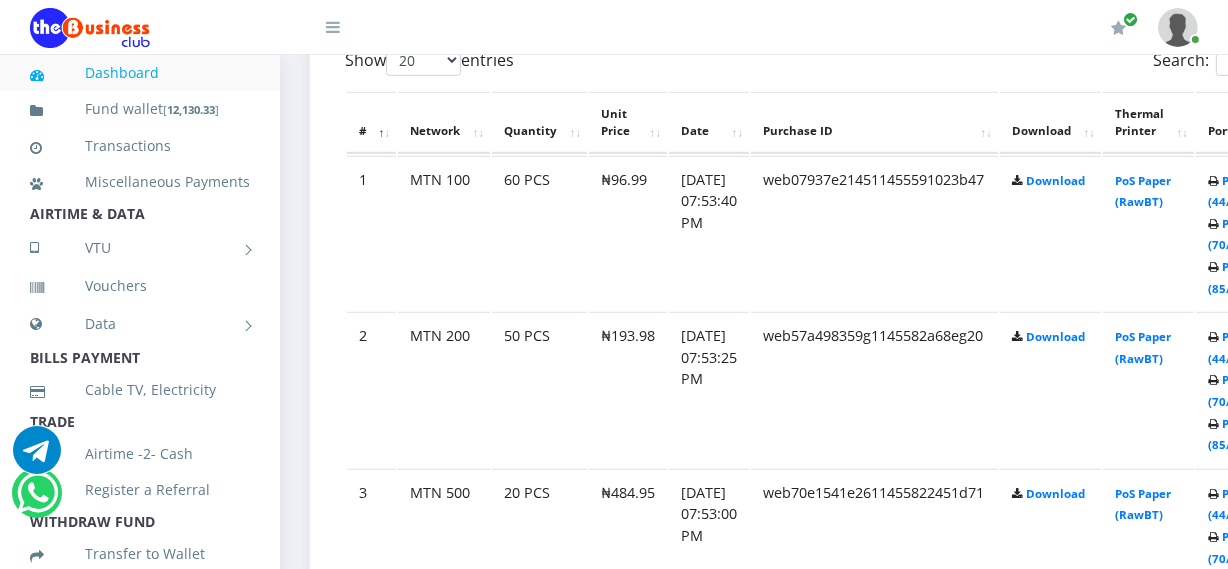 click on "Dashboard
Fund wallet  [ 12,130.33 ]
Transactions
Miscellaneous Payments
AIRTIME & DATA
VTU
Nigerian VTU
International VTU
Vouchers
Data
Shared Data
Data Bundle
TRADE" at bounding box center [614, 1248] 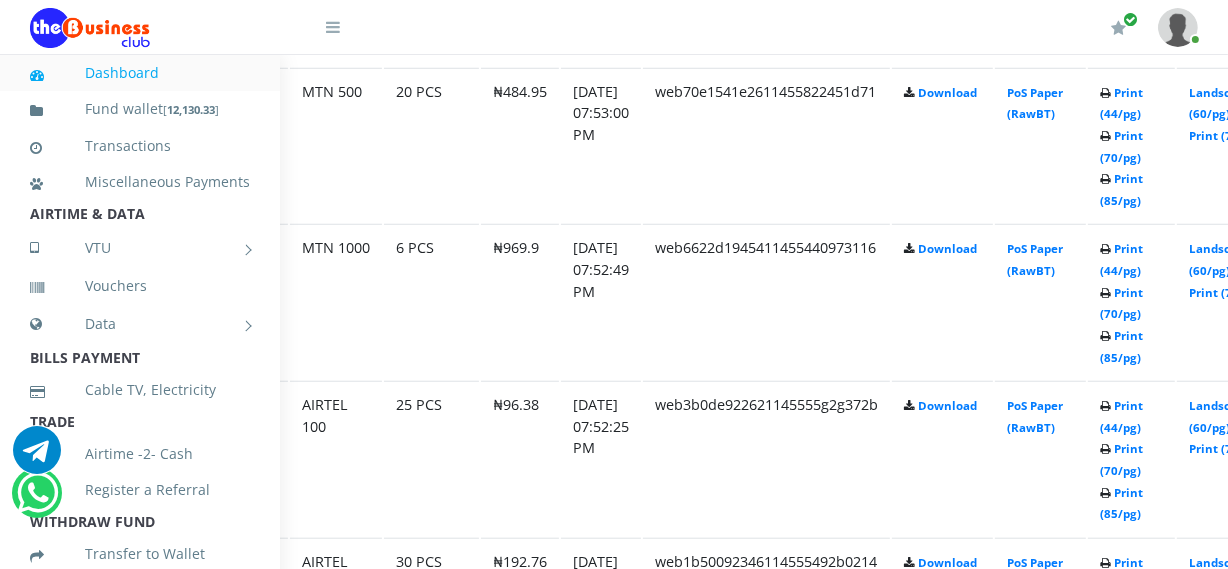 scroll, scrollTop: 1510, scrollLeft: 109, axis: both 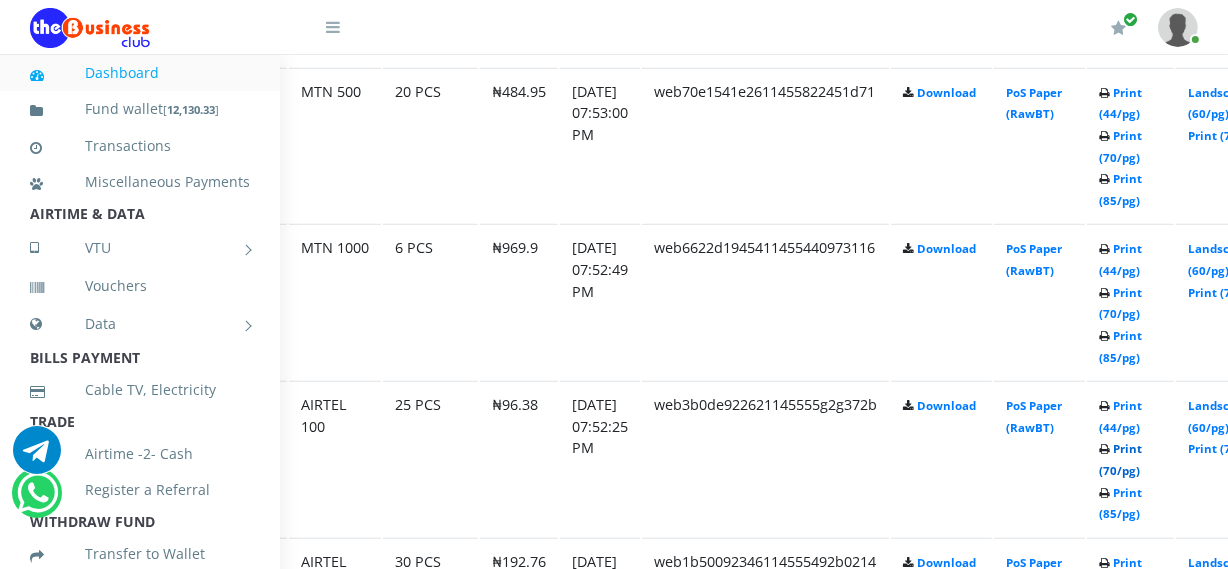click on "Print (70/pg)" at bounding box center [1120, 459] 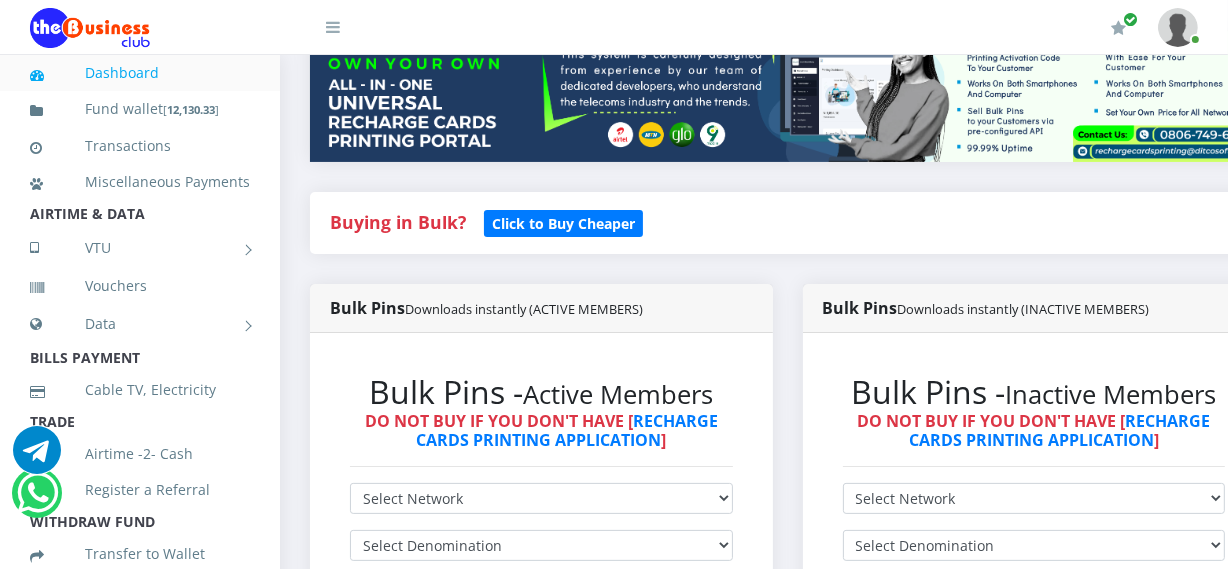 scroll, scrollTop: 0, scrollLeft: 0, axis: both 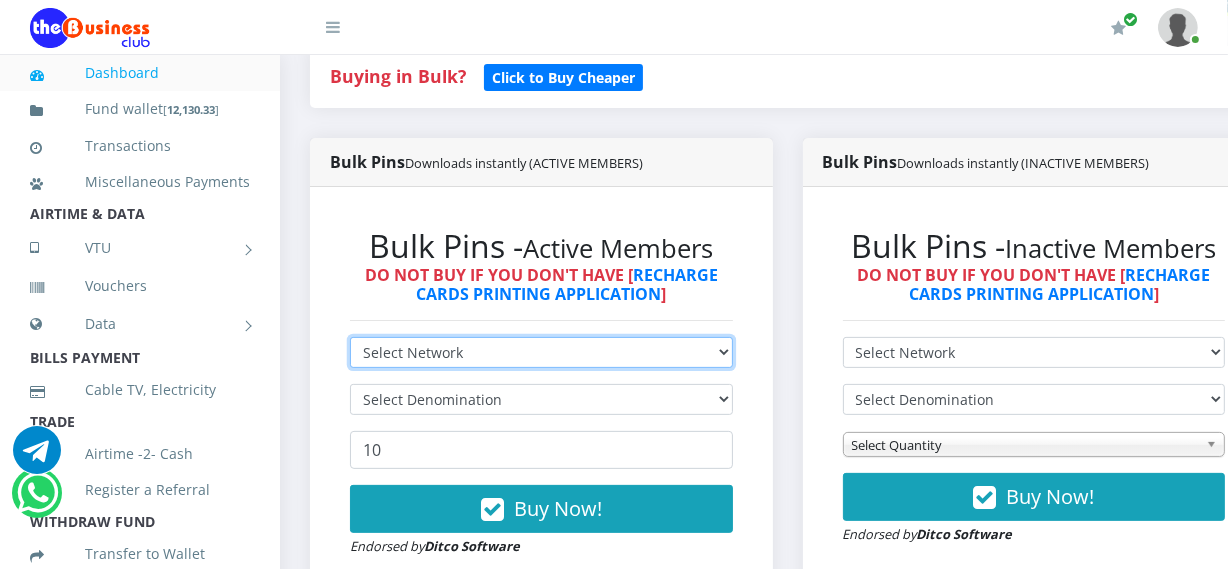 click on "Select Network
MTN
Globacom
9Mobile
Airtel" at bounding box center (541, 352) 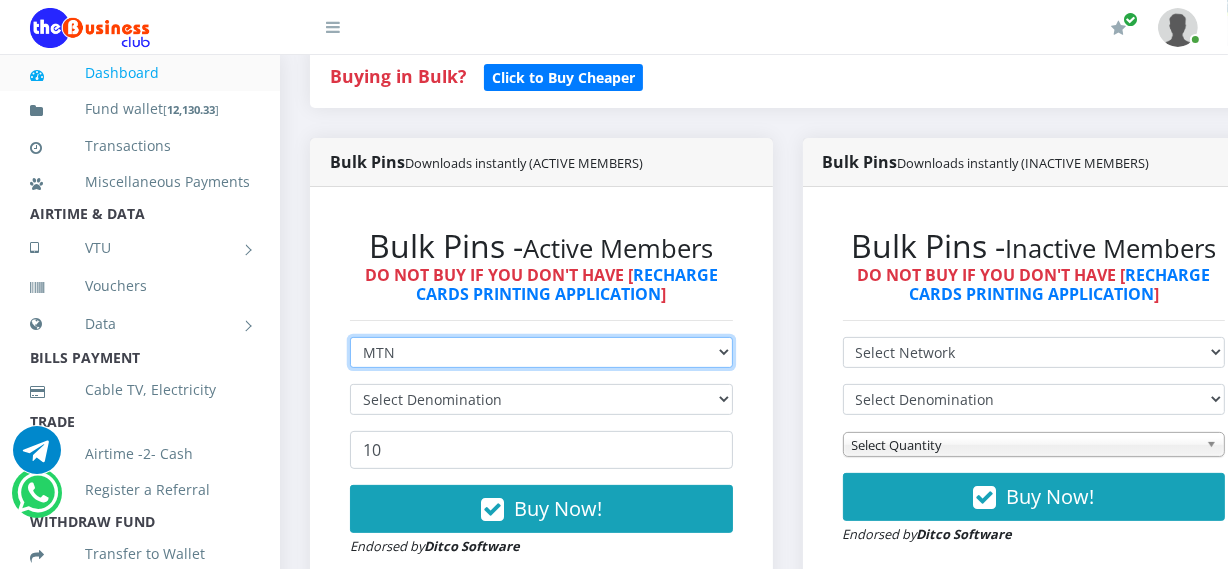 click on "Select Network
MTN
Globacom
9Mobile
Airtel" at bounding box center (541, 352) 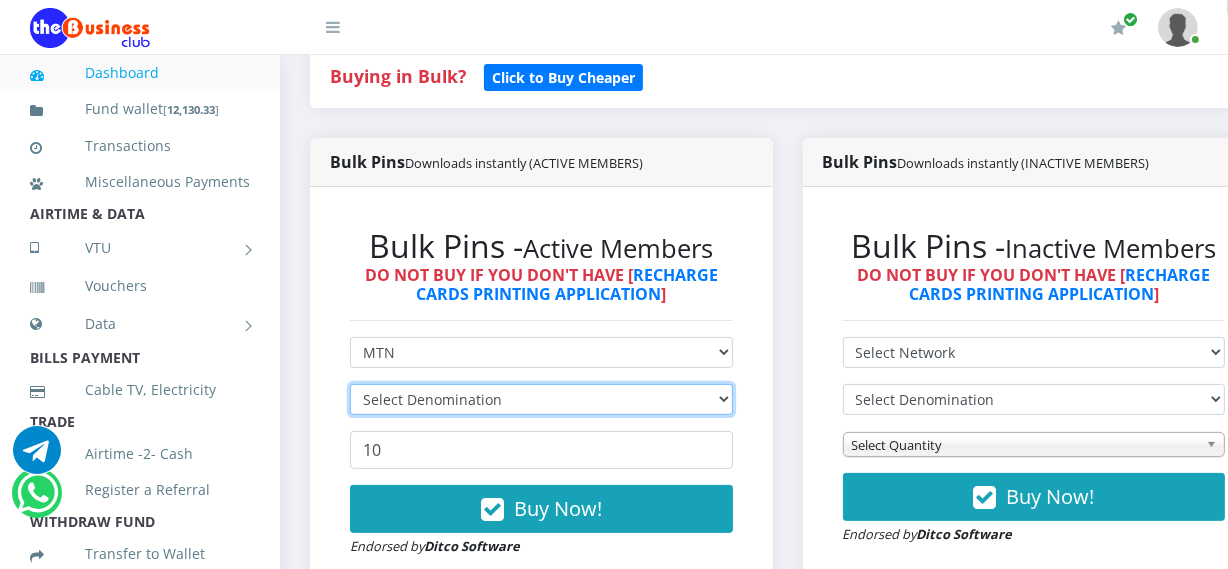 click on "Select Denomination" at bounding box center [541, 399] 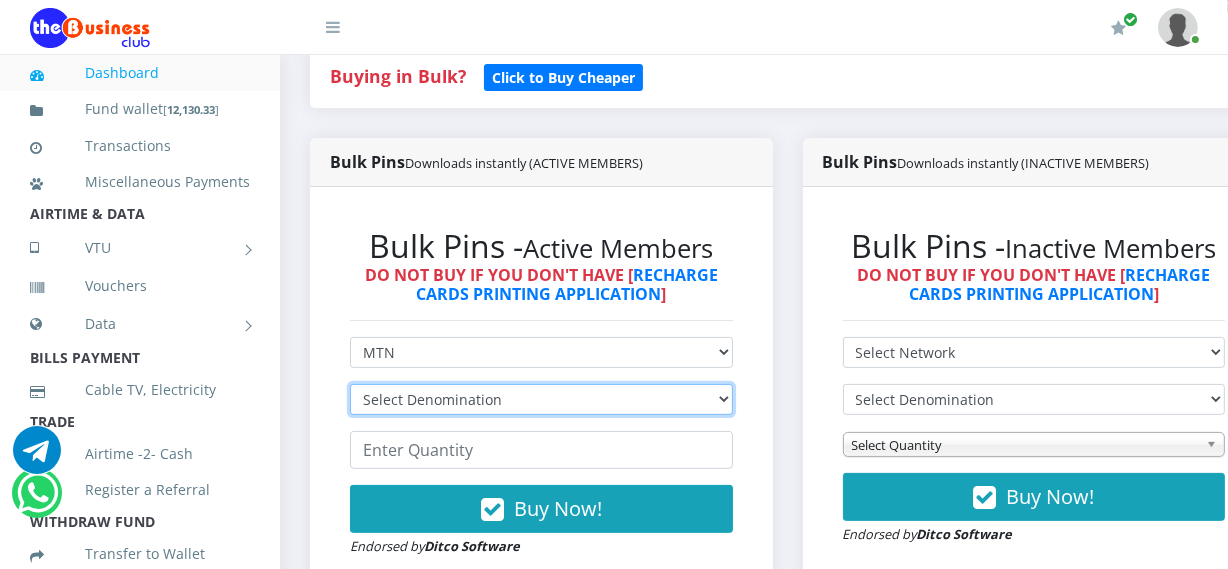 select on "193.98-200" 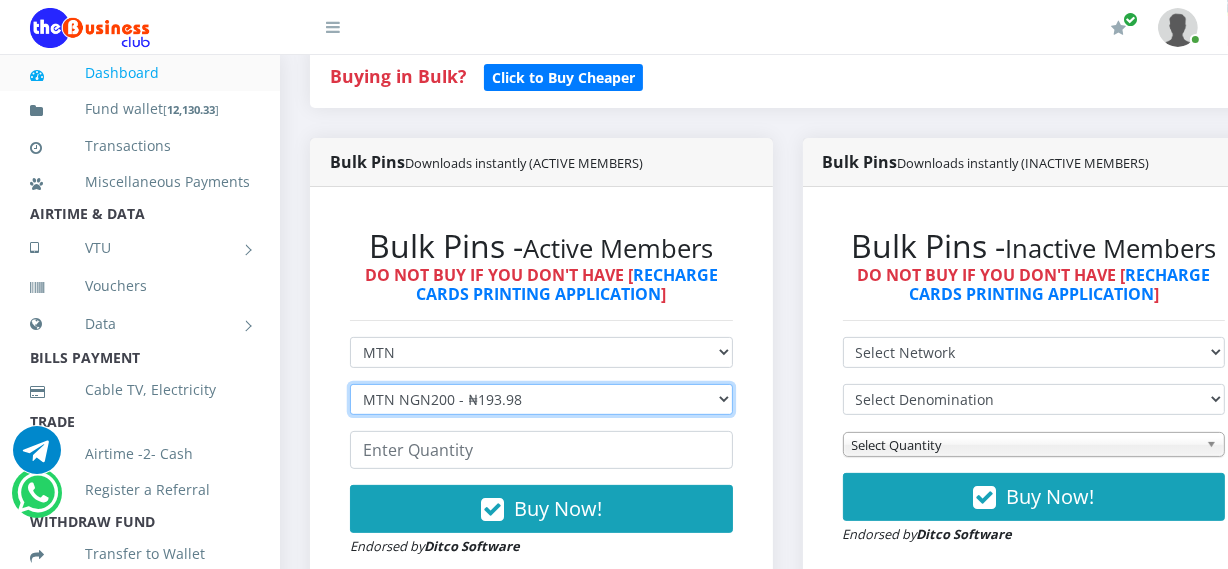 click on "Select Denomination MTN NGN100 - ₦96.99 MTN NGN200 - ₦193.98 MTN NGN400 - ₦387.96 MTN NGN500 - ₦484.95 MTN NGN1000 - ₦969.90 MTN NGN1500 - ₦1,454.85" at bounding box center [541, 399] 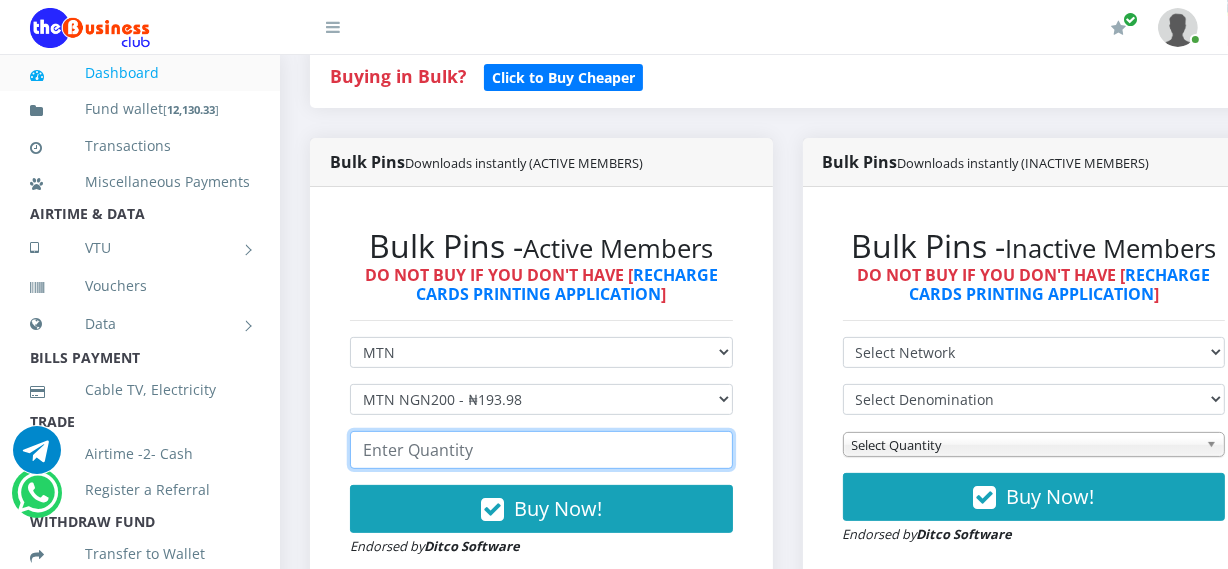 click at bounding box center [541, 450] 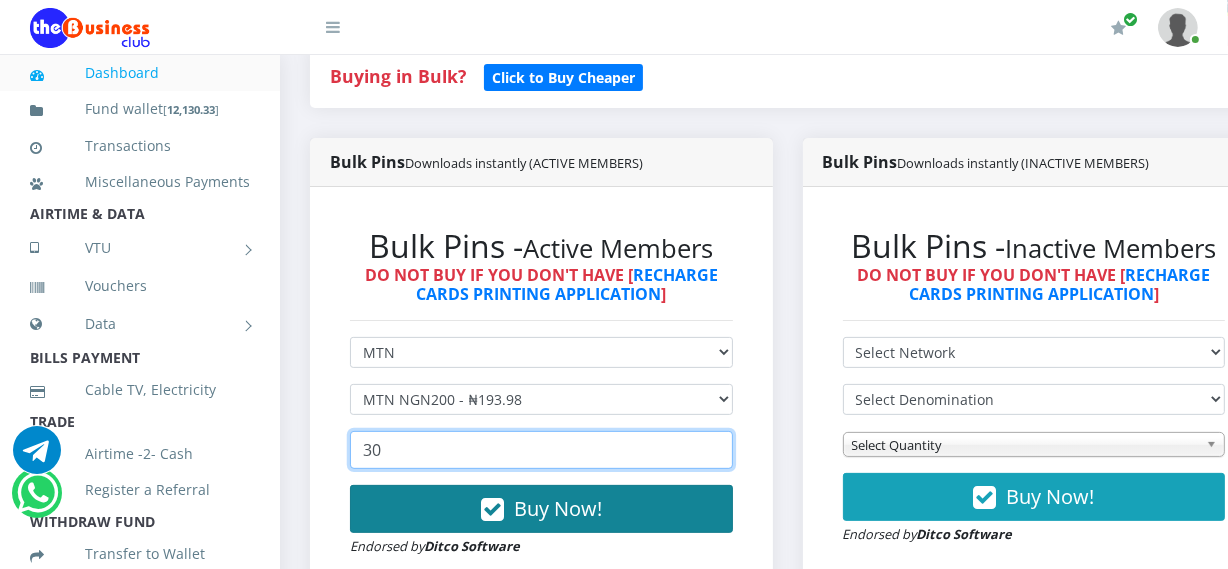 type on "30" 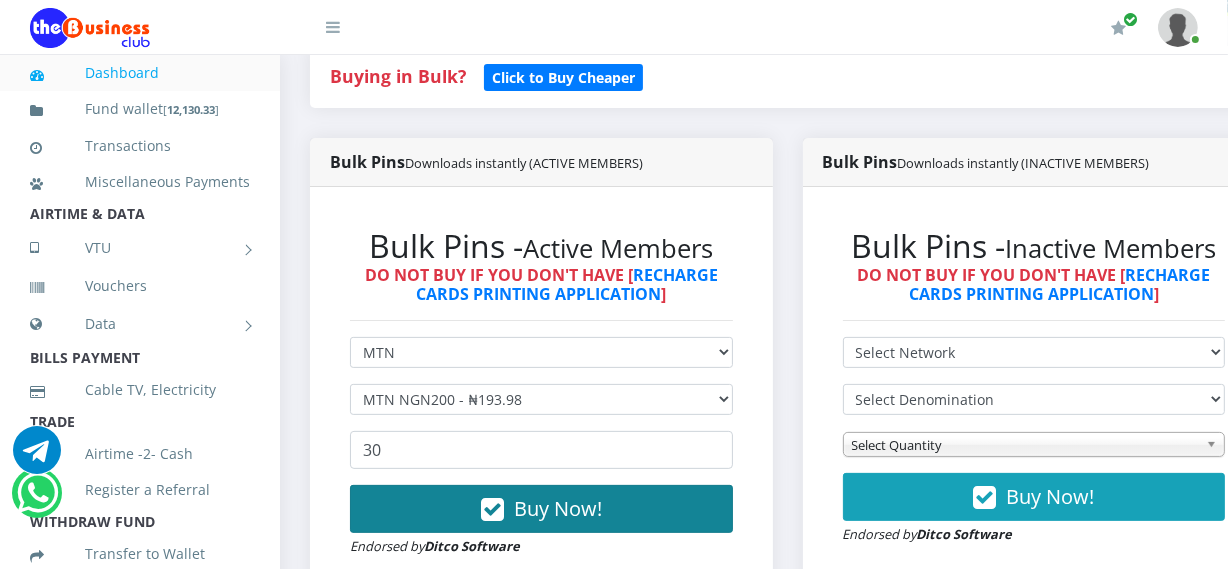 click on "Buy Now!" at bounding box center (541, 509) 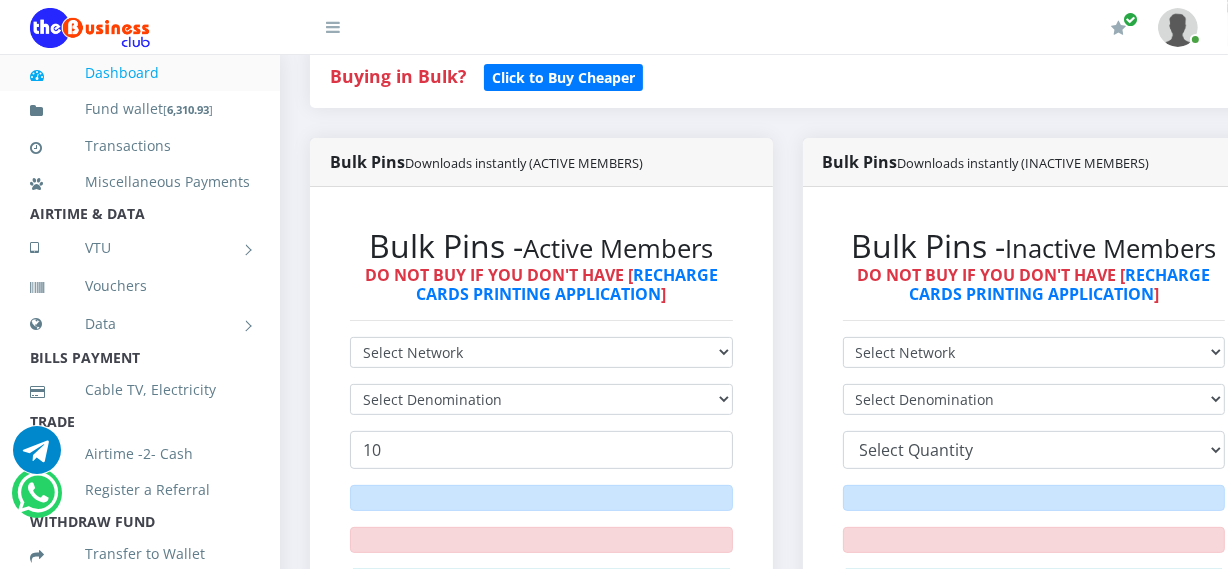 scroll, scrollTop: 0, scrollLeft: 0, axis: both 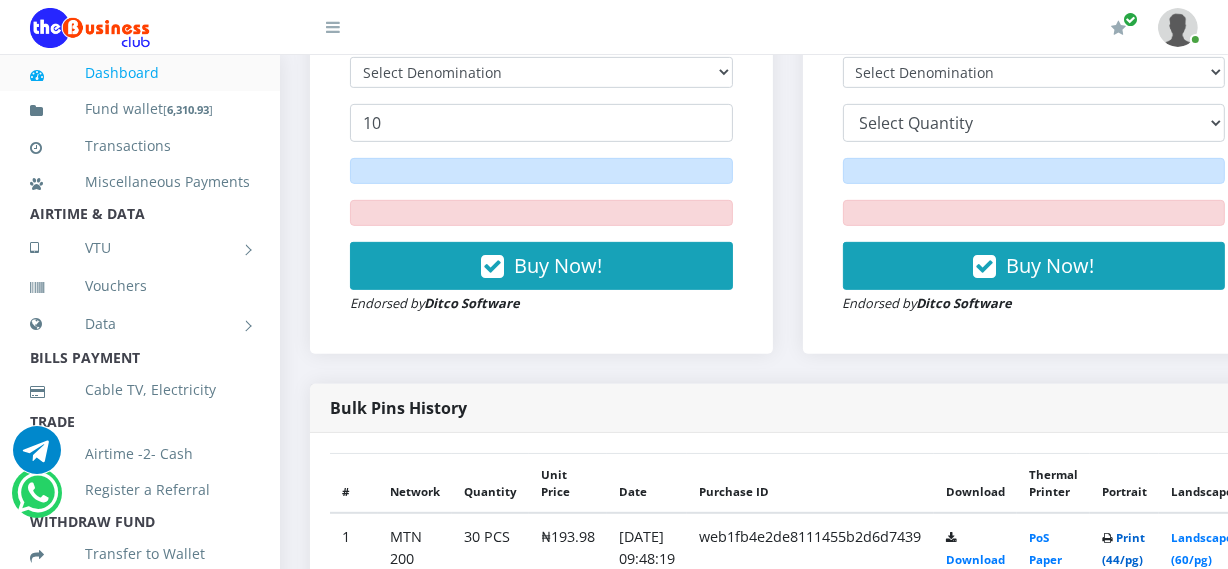 click on "Print (44/pg)" at bounding box center (1123, 548) 